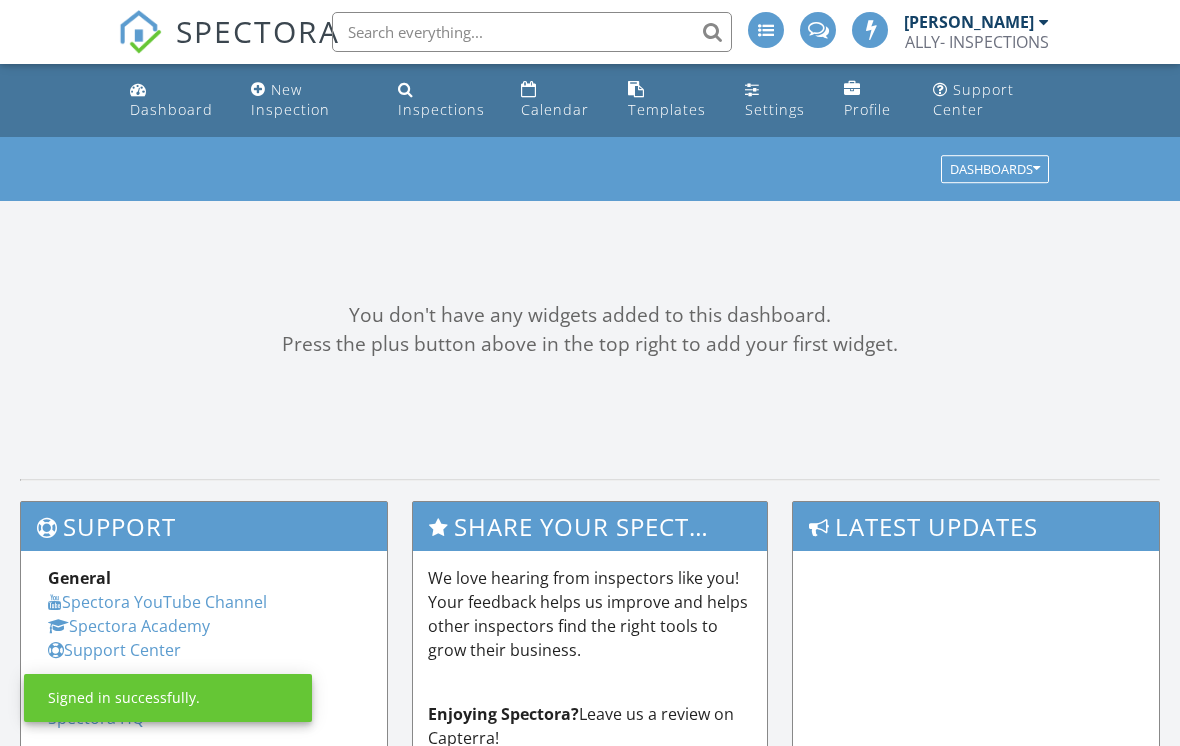 scroll, scrollTop: 0, scrollLeft: 0, axis: both 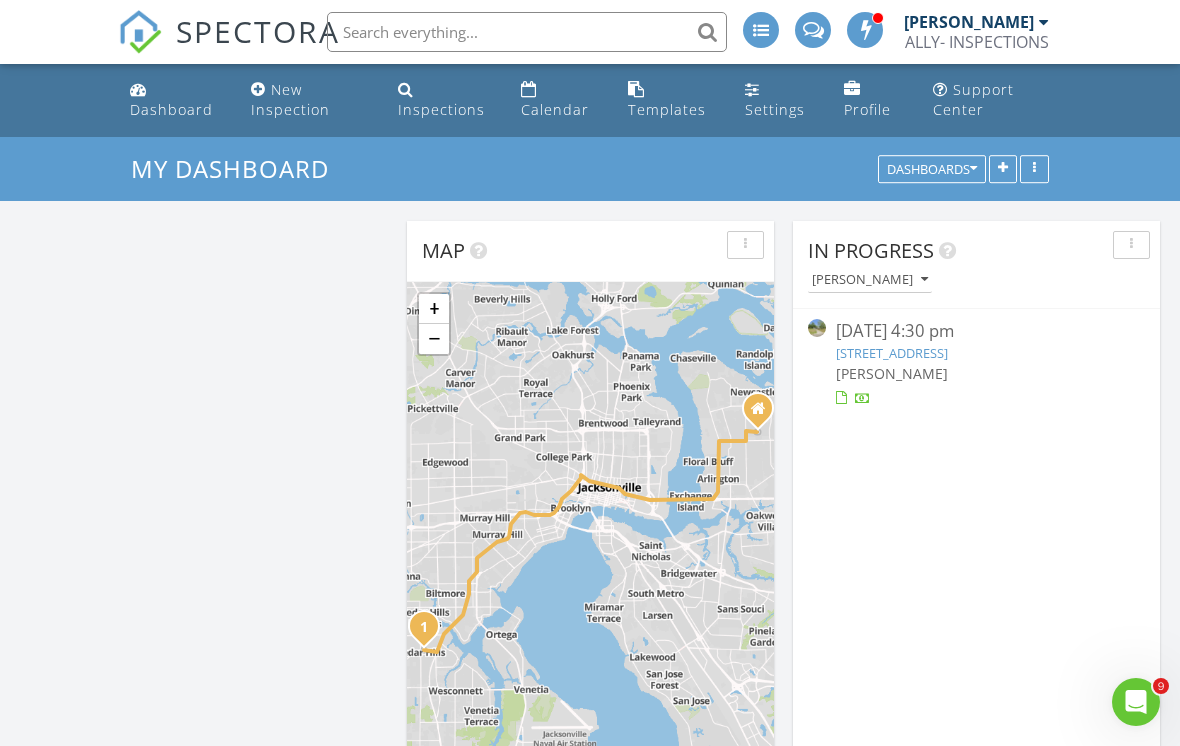 click on "[PERSON_NAME]" at bounding box center [892, 373] 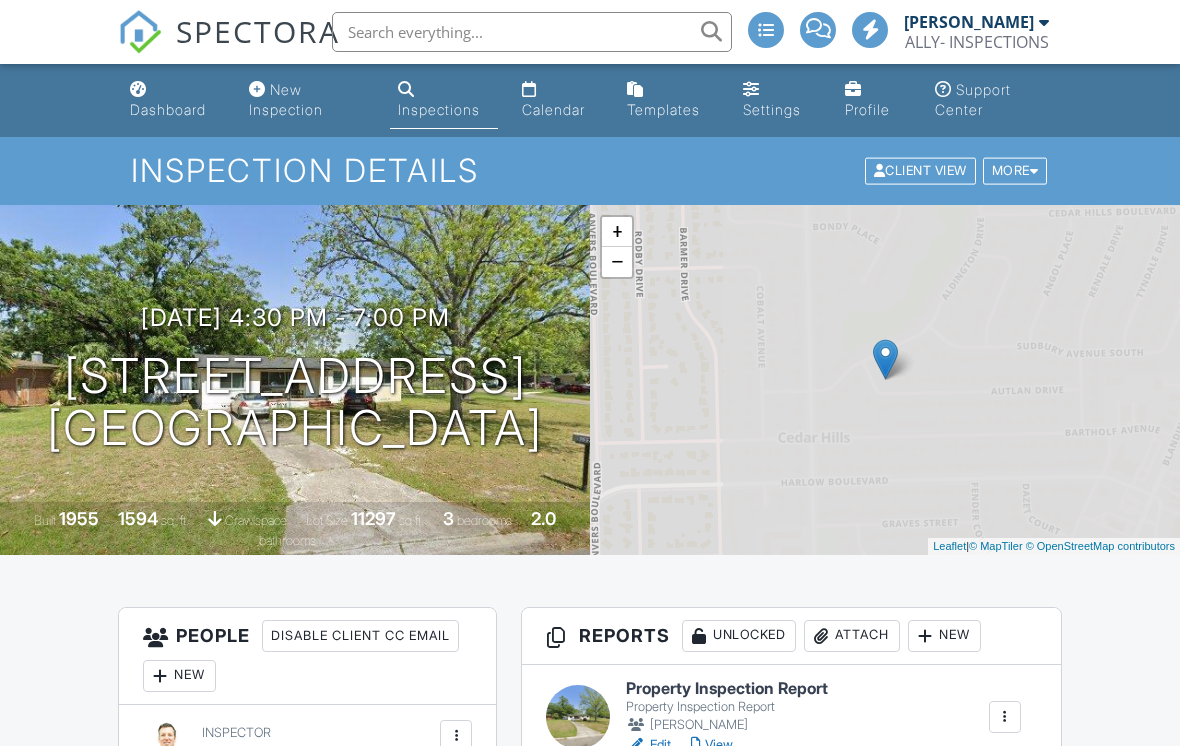 scroll, scrollTop: 0, scrollLeft: 0, axis: both 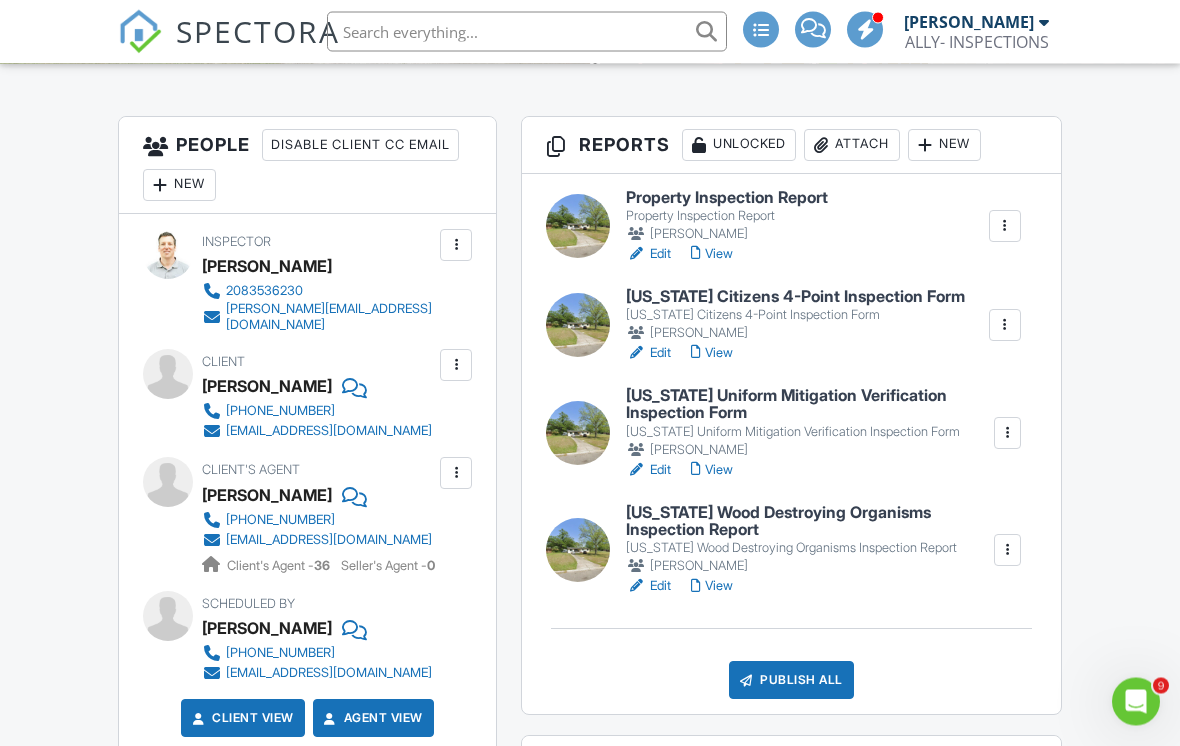 click on "View" at bounding box center (712, 587) 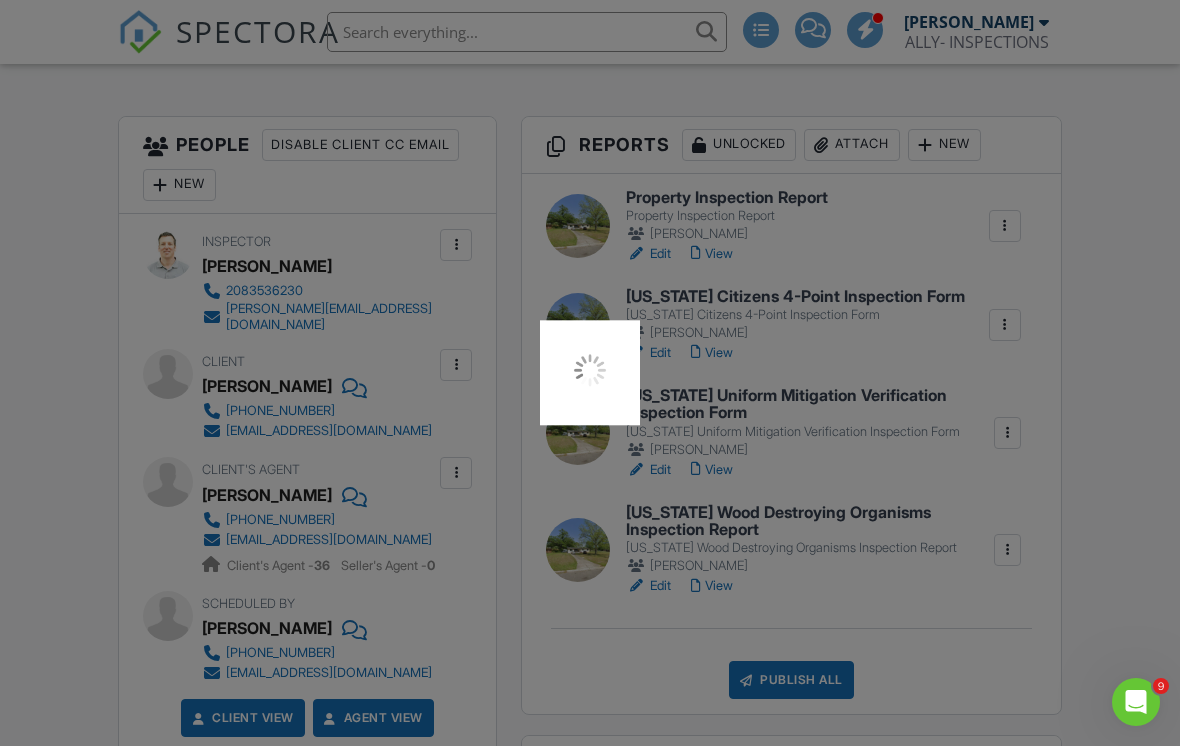scroll, scrollTop: 522, scrollLeft: 0, axis: vertical 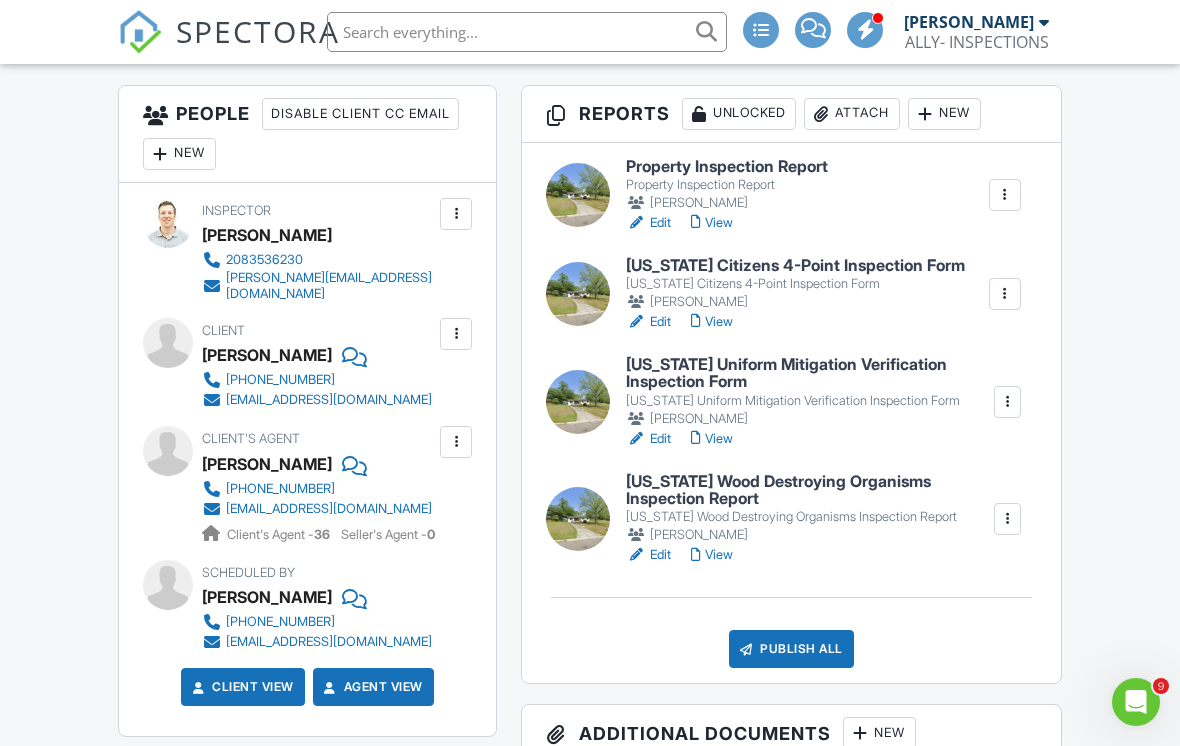 click on "View" at bounding box center (712, 439) 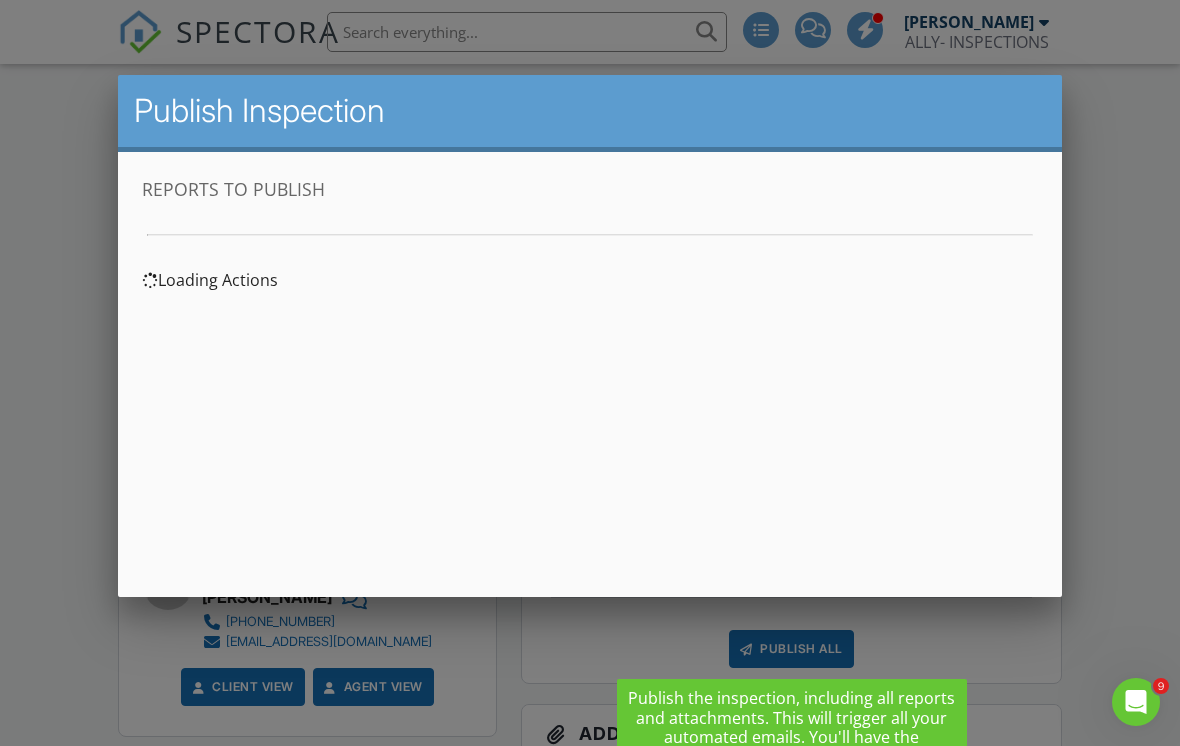 scroll, scrollTop: 0, scrollLeft: 0, axis: both 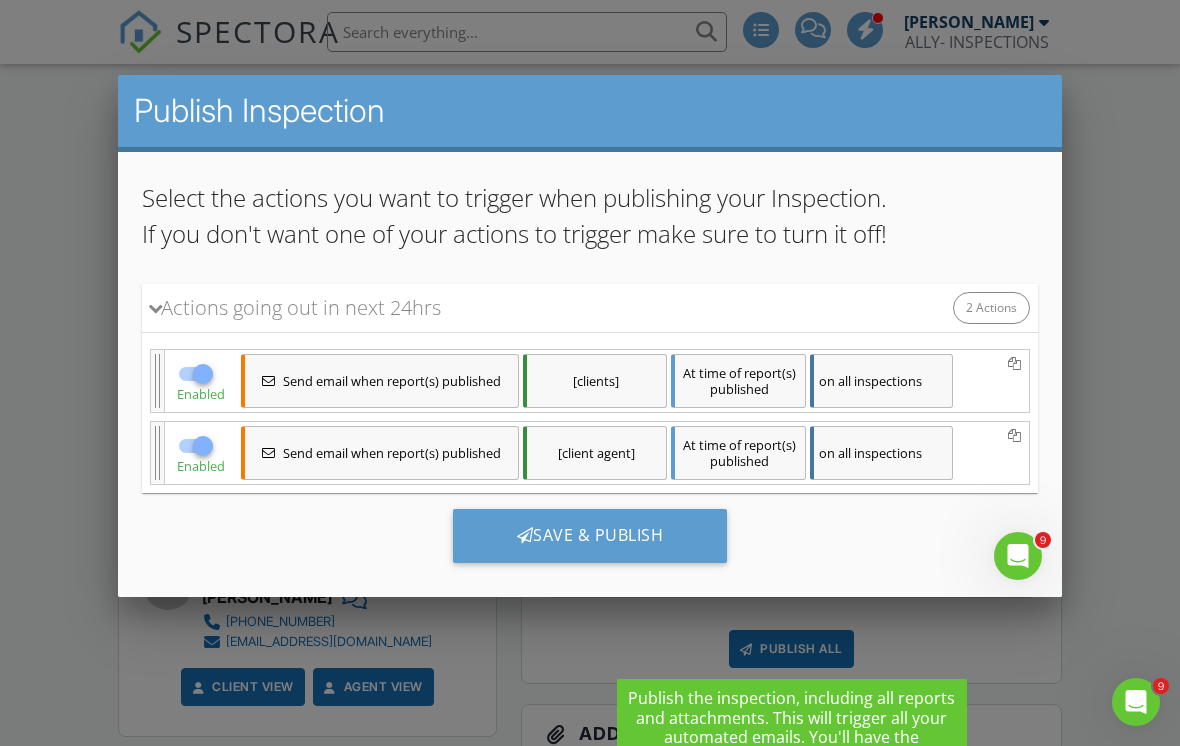 click on "Save & Publish" at bounding box center [590, 535] 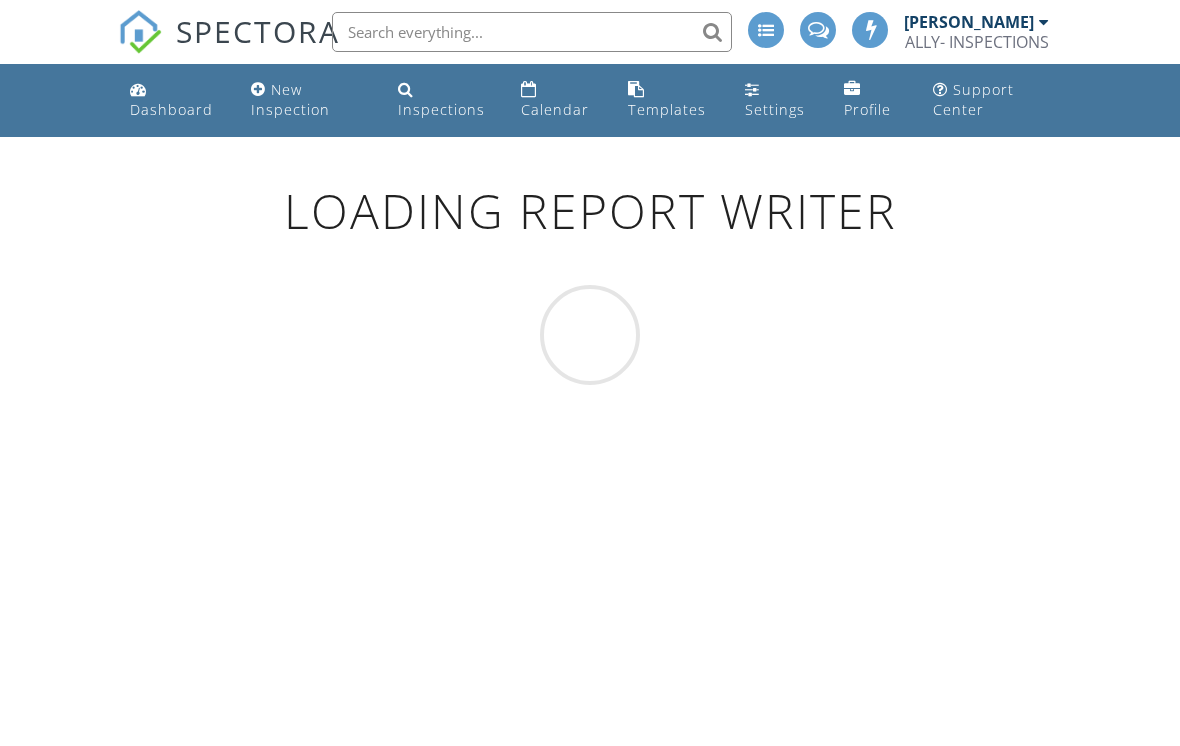 scroll, scrollTop: 0, scrollLeft: 0, axis: both 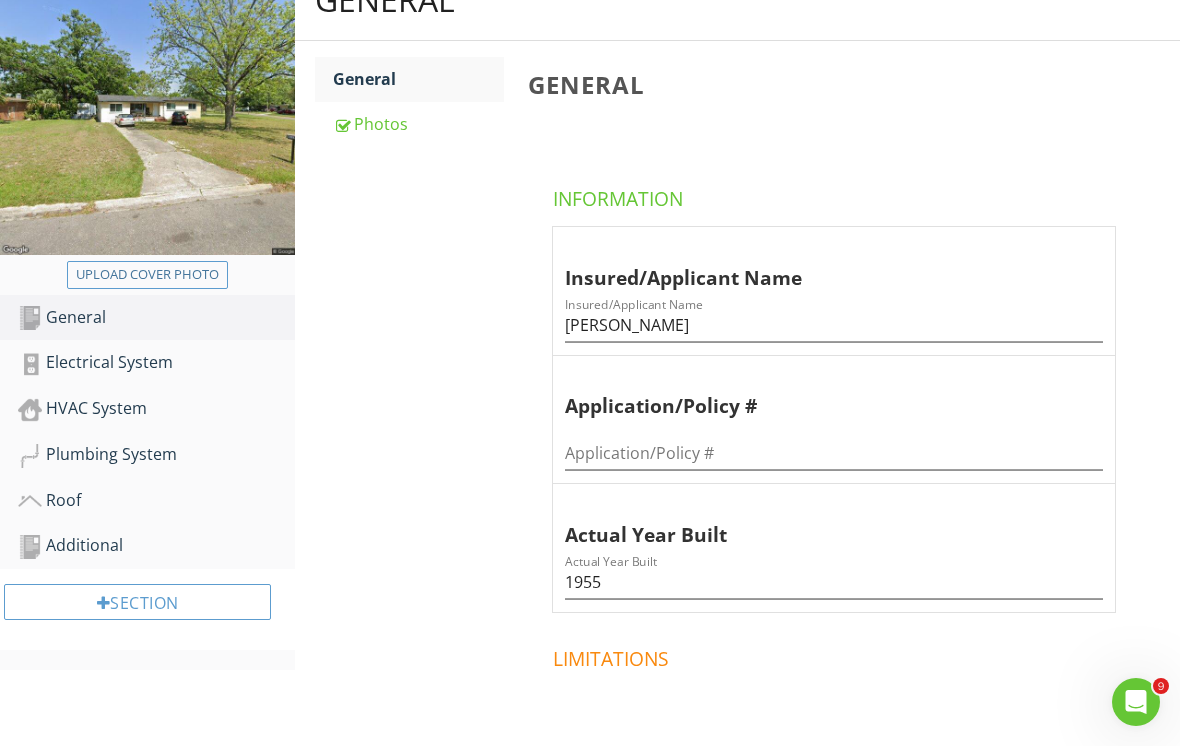 click on "Plumbing System" at bounding box center (156, 455) 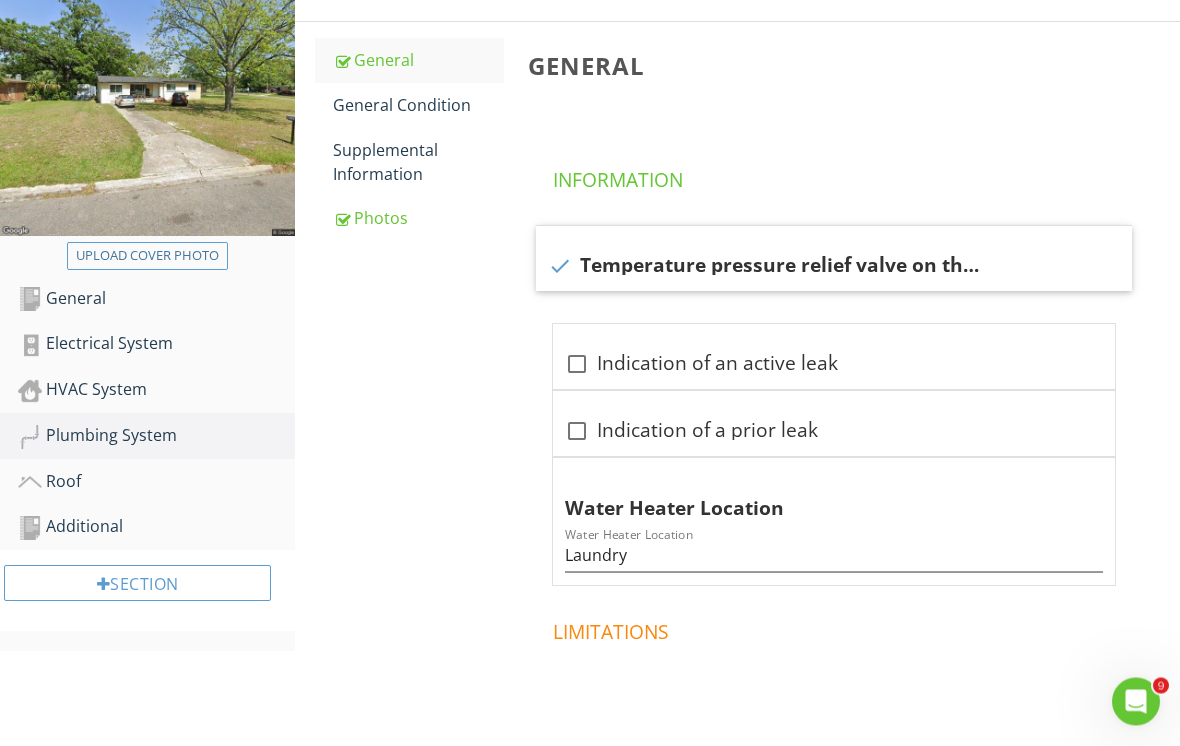 click on "General Condition" at bounding box center [418, 106] 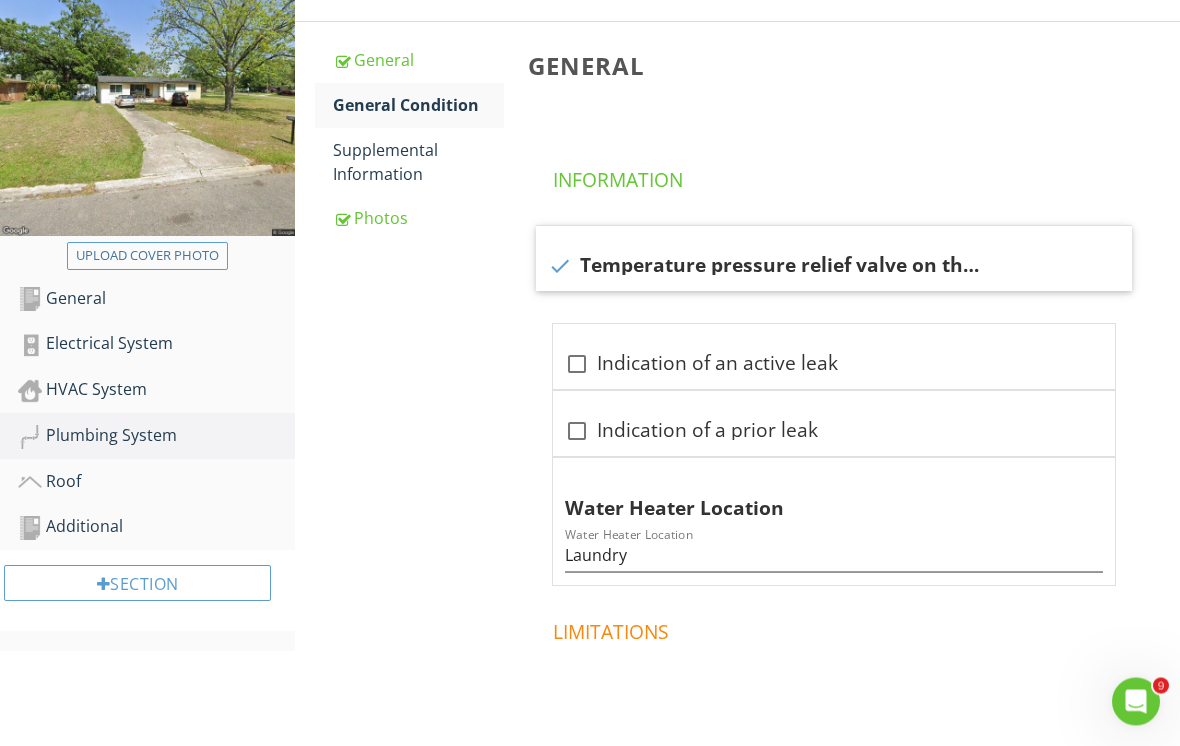 scroll, scrollTop: 315, scrollLeft: 0, axis: vertical 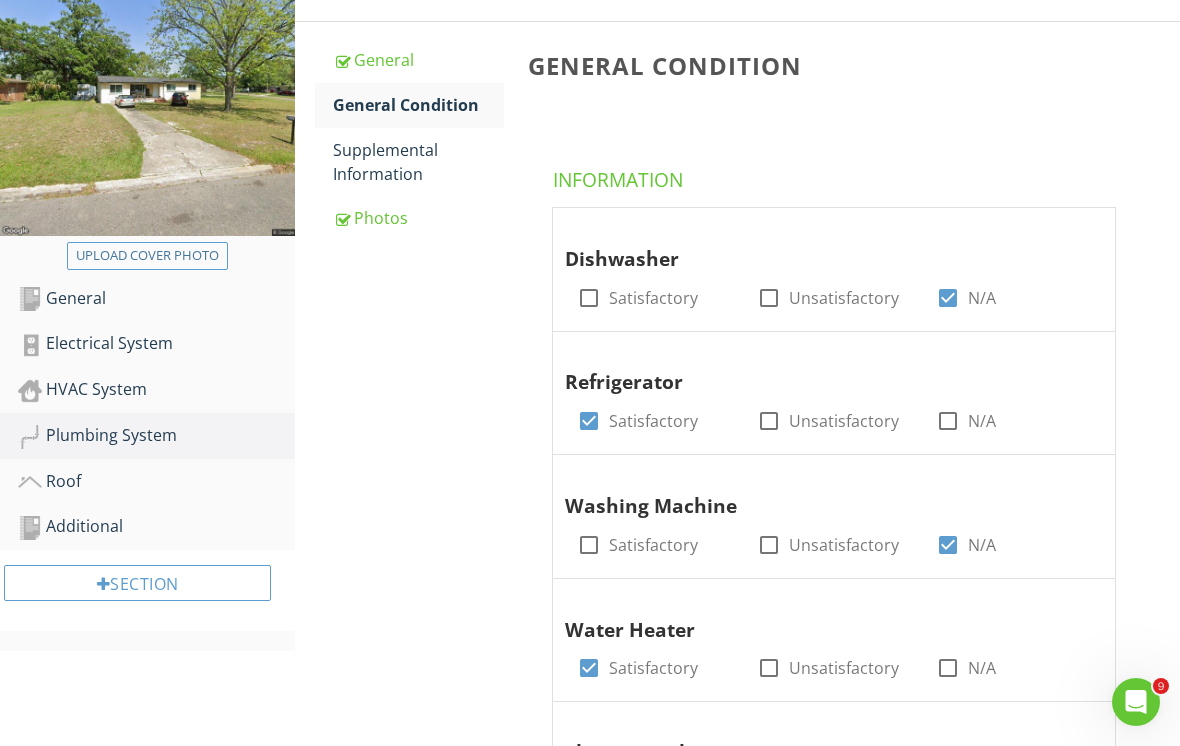 click on "Supplemental Information" at bounding box center [418, 162] 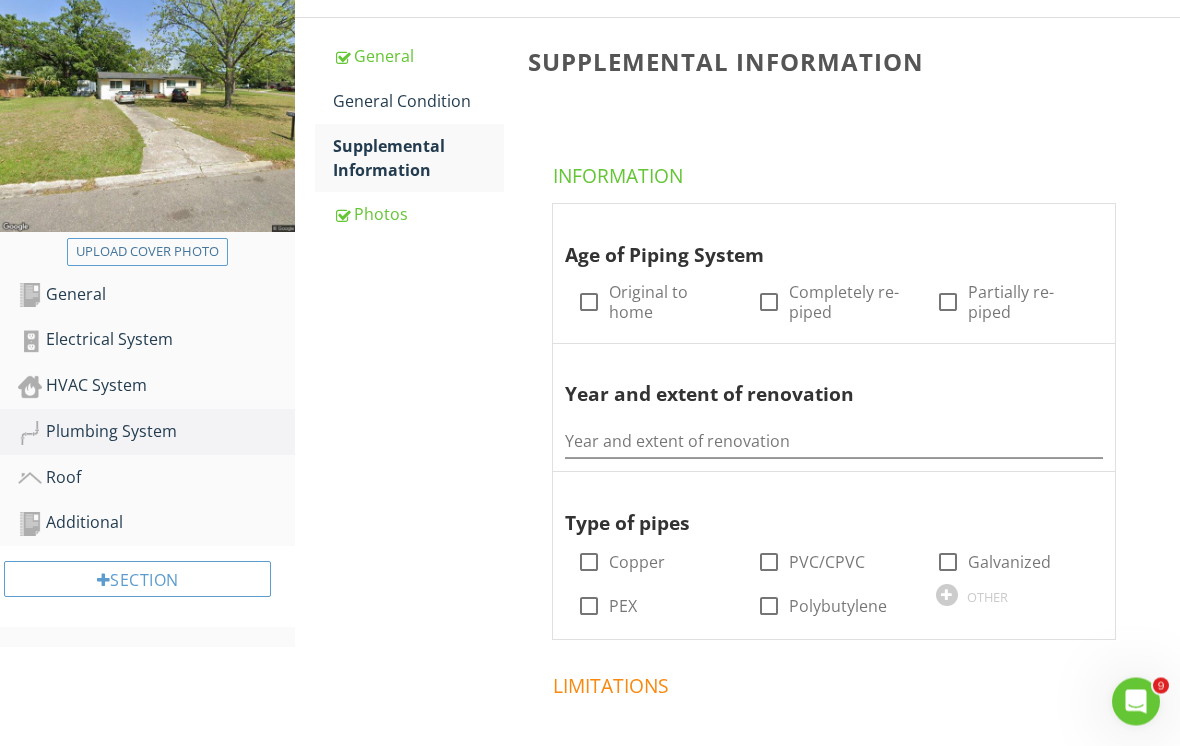 scroll, scrollTop: 319, scrollLeft: 0, axis: vertical 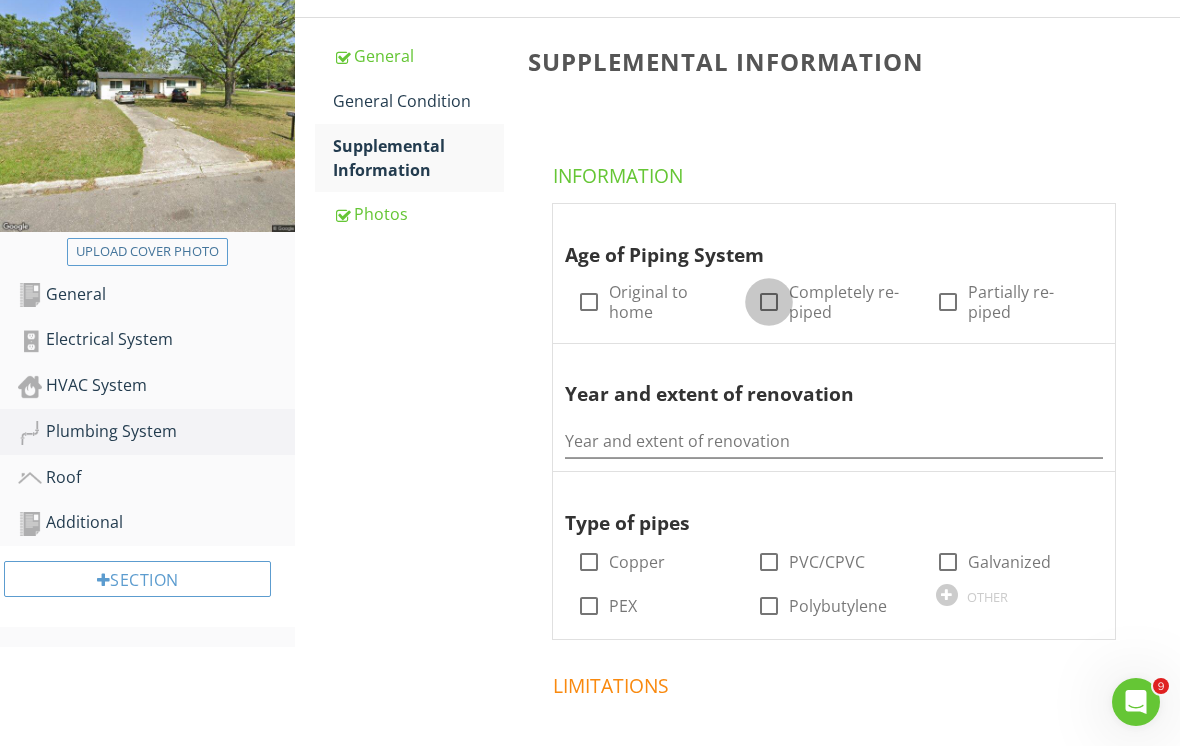 click at bounding box center (769, 302) 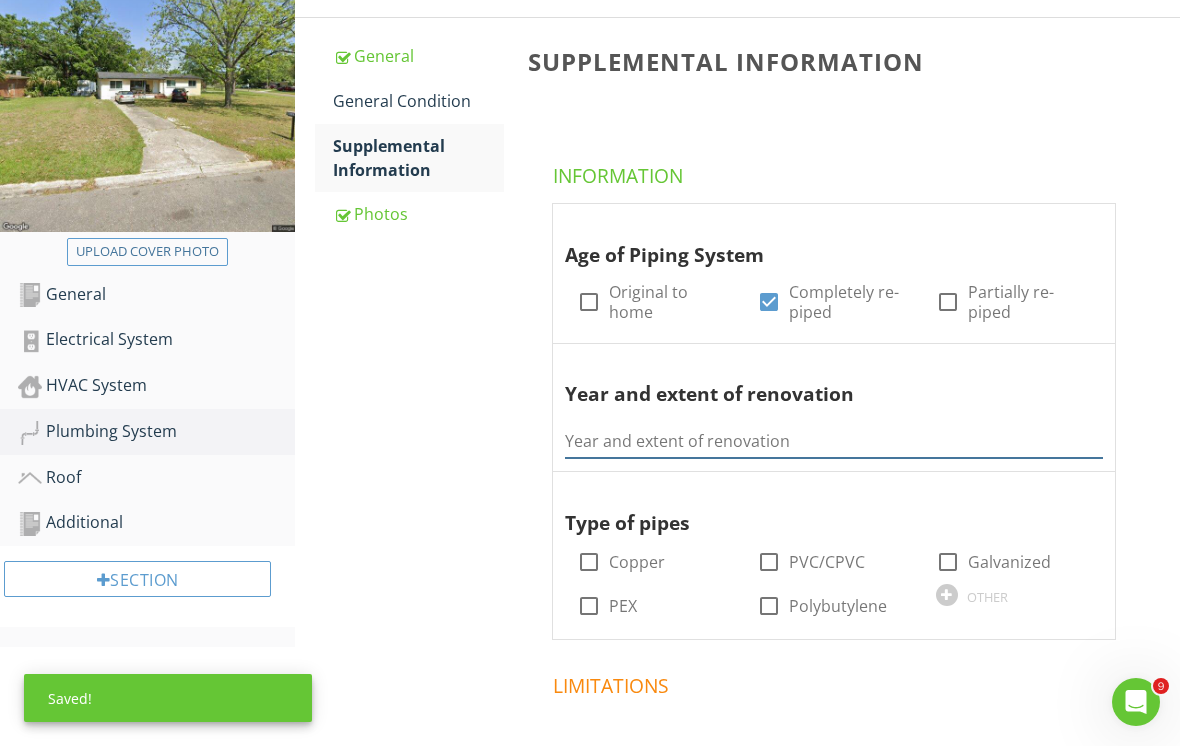 click at bounding box center [834, 441] 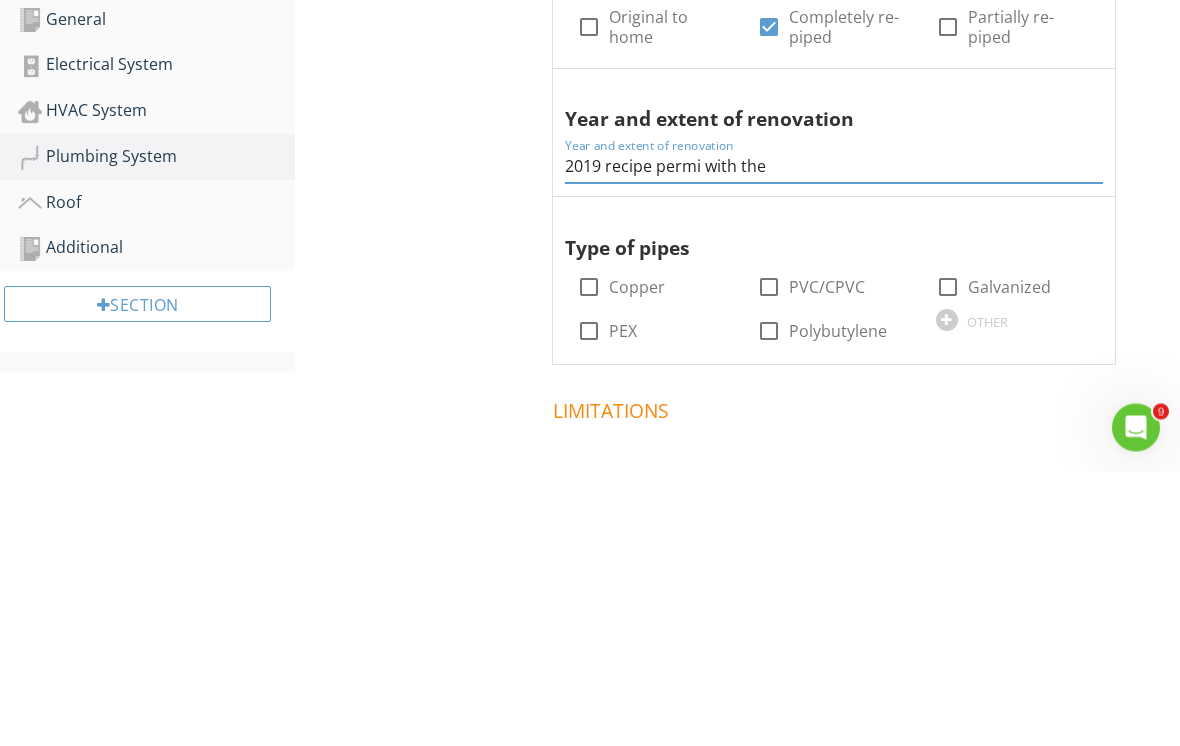 click on "Age of Piping System
check_box_outline_blank Original to home   check_box Completely re-piped   check_box_outline_blank Partially re-piped
Year and extent of renovation
Year and extent of renovation 2019 recipe permi with the
Type of pipes
check_box_outline_blank Copper   check_box_outline_blank PVC/CPVC   check_box_outline_blank Galvanized   check_box_outline_blank PEX   check_box_outline_blank Polybutylene         OTHER" at bounding box center (838, 421) 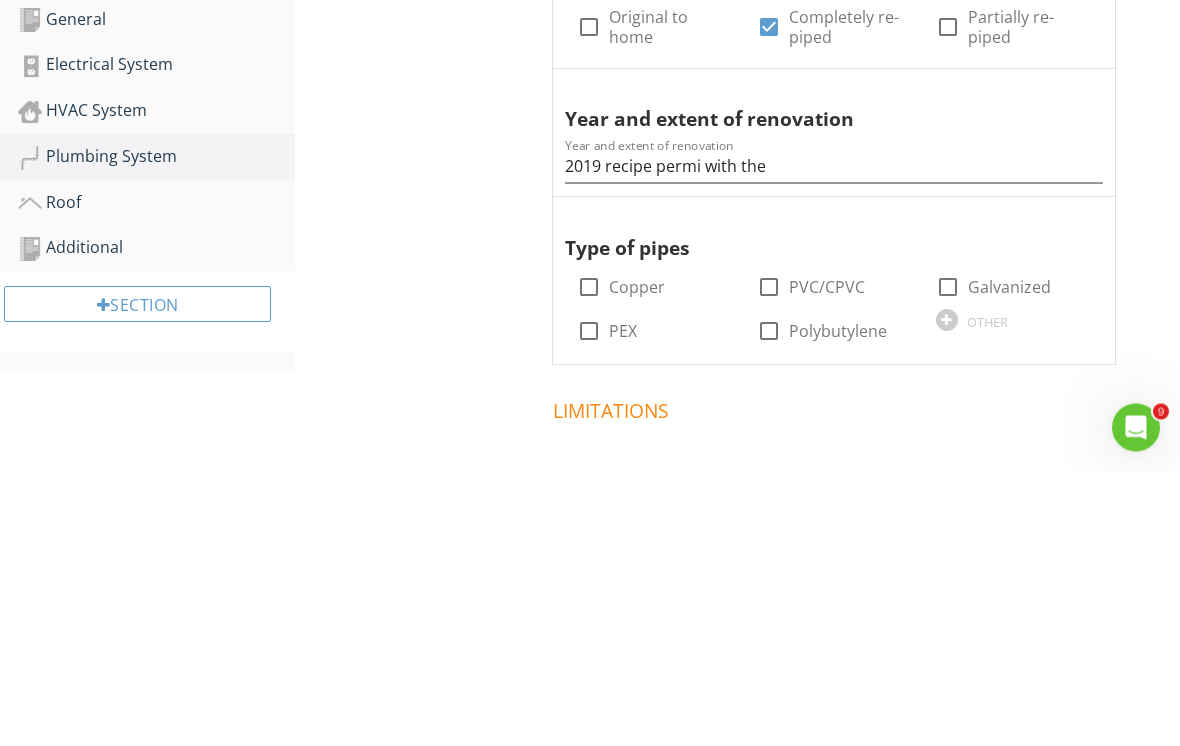 scroll, scrollTop: 594, scrollLeft: 0, axis: vertical 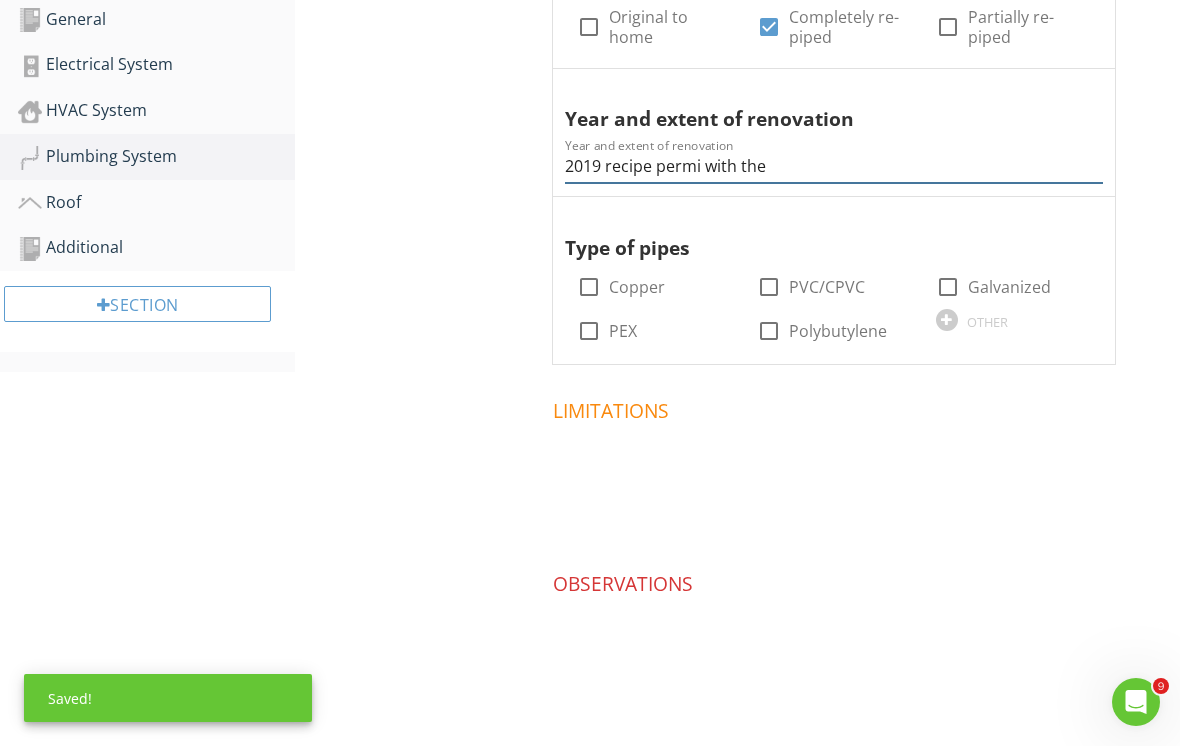 click on "2019 recipe permi with the" at bounding box center [834, 166] 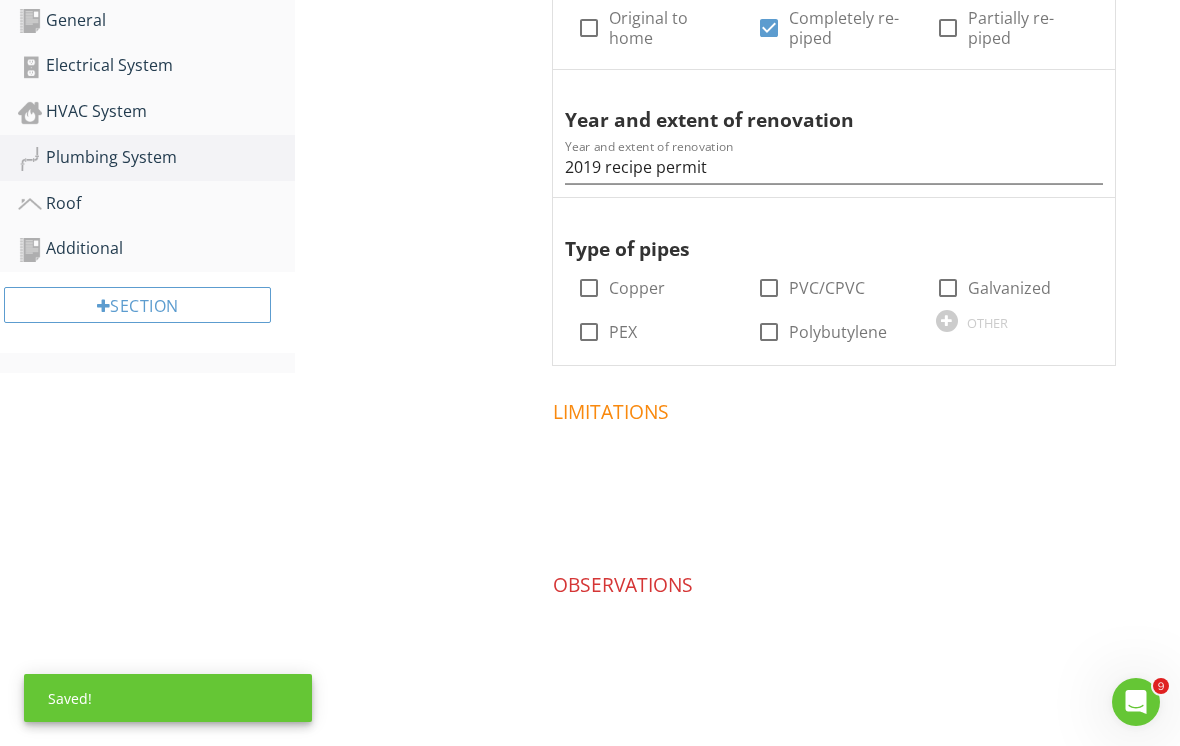 scroll, scrollTop: 594, scrollLeft: 0, axis: vertical 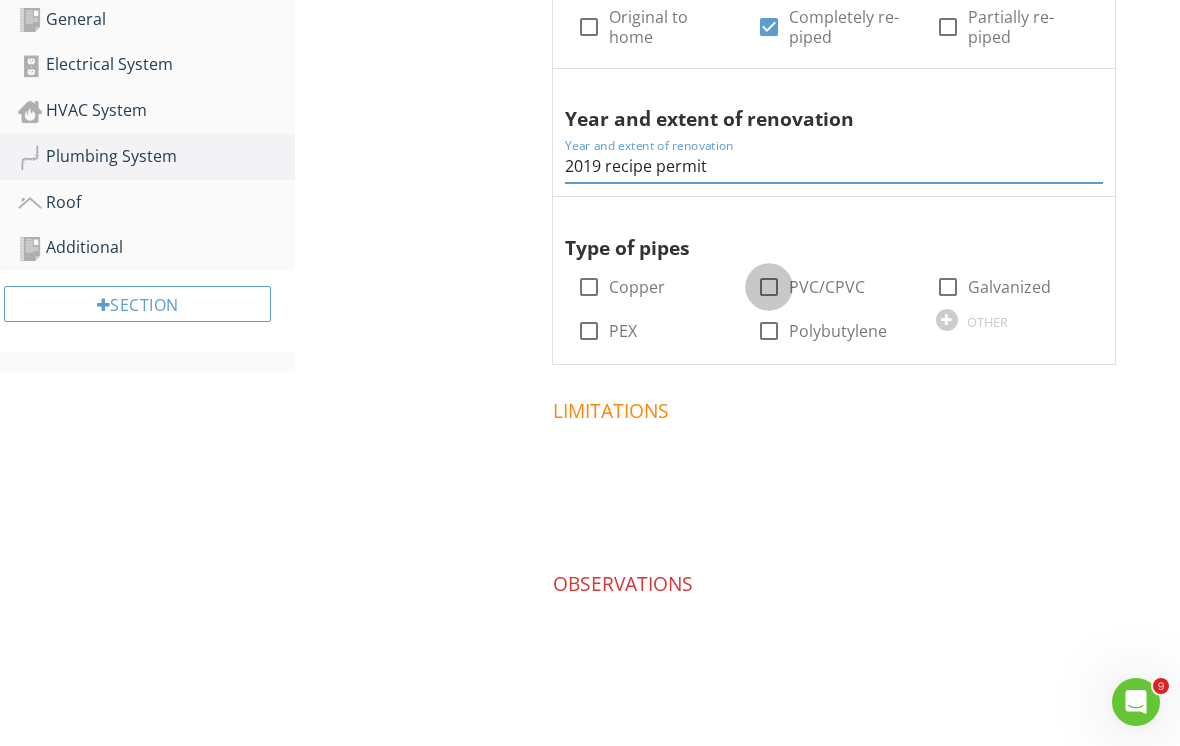 type on "2019 recipe permit" 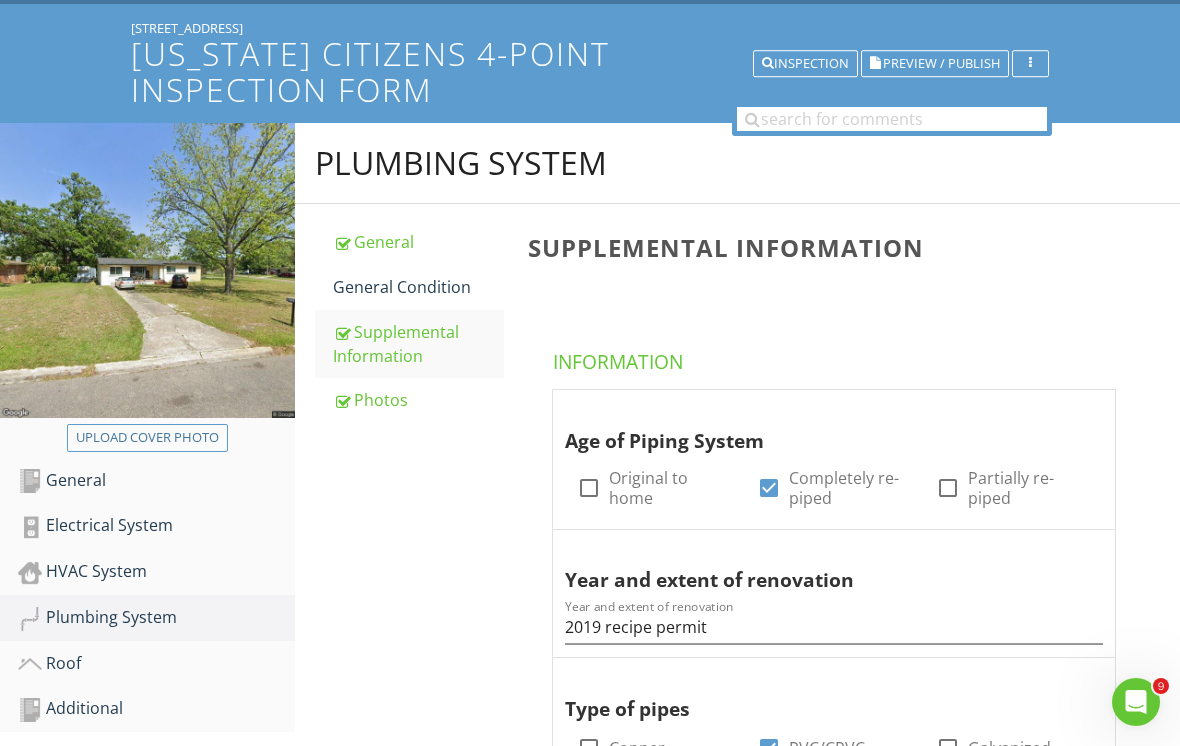 scroll, scrollTop: 0, scrollLeft: 0, axis: both 